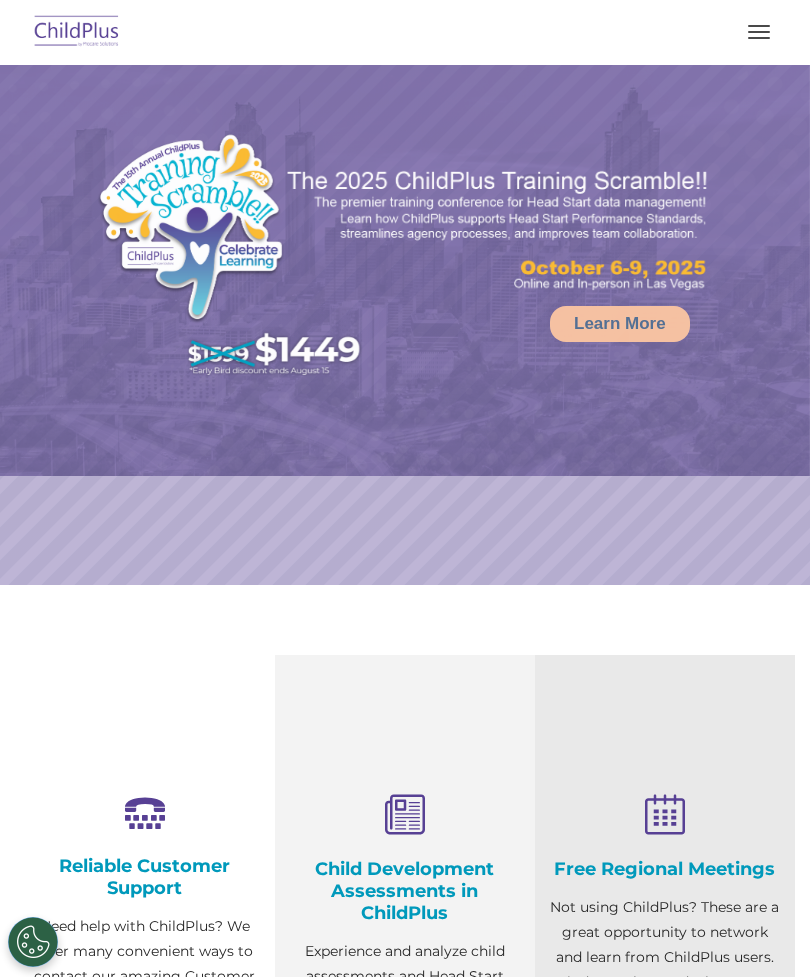scroll, scrollTop: 0, scrollLeft: 0, axis: both 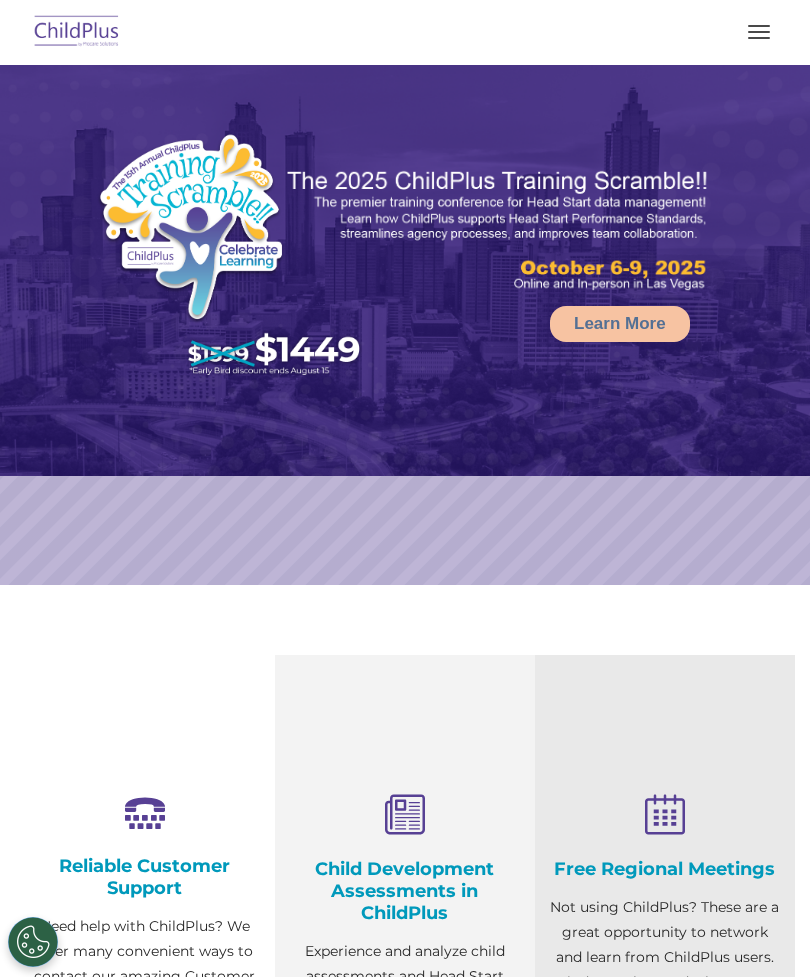 select on "MEDIUM" 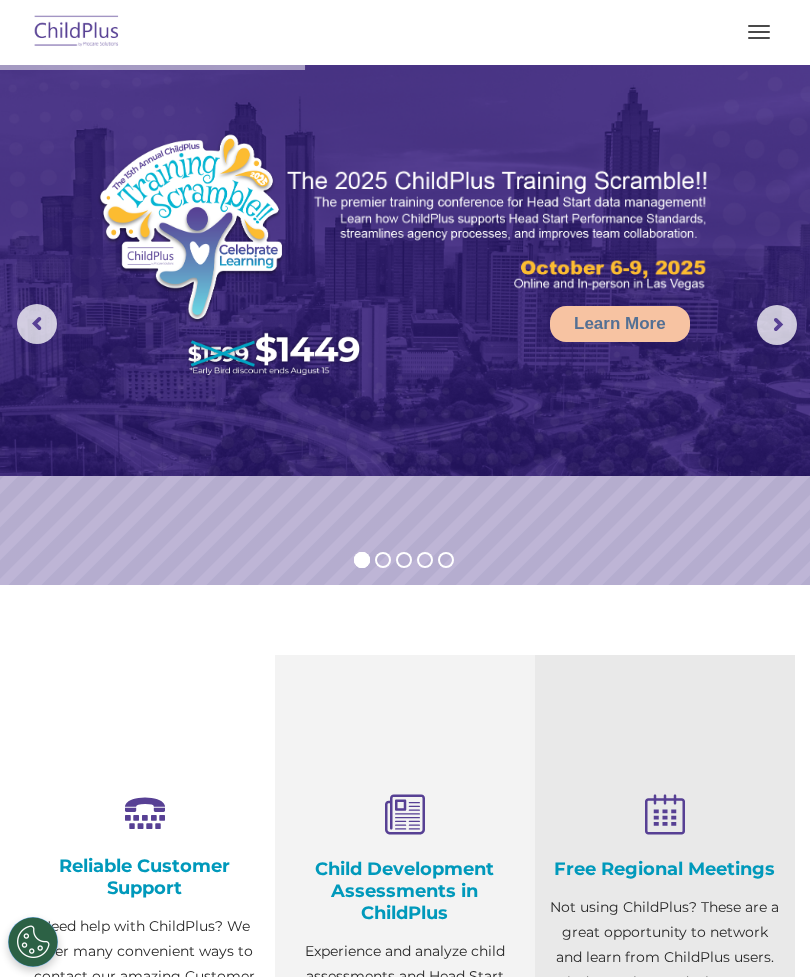 click at bounding box center (77, 32) 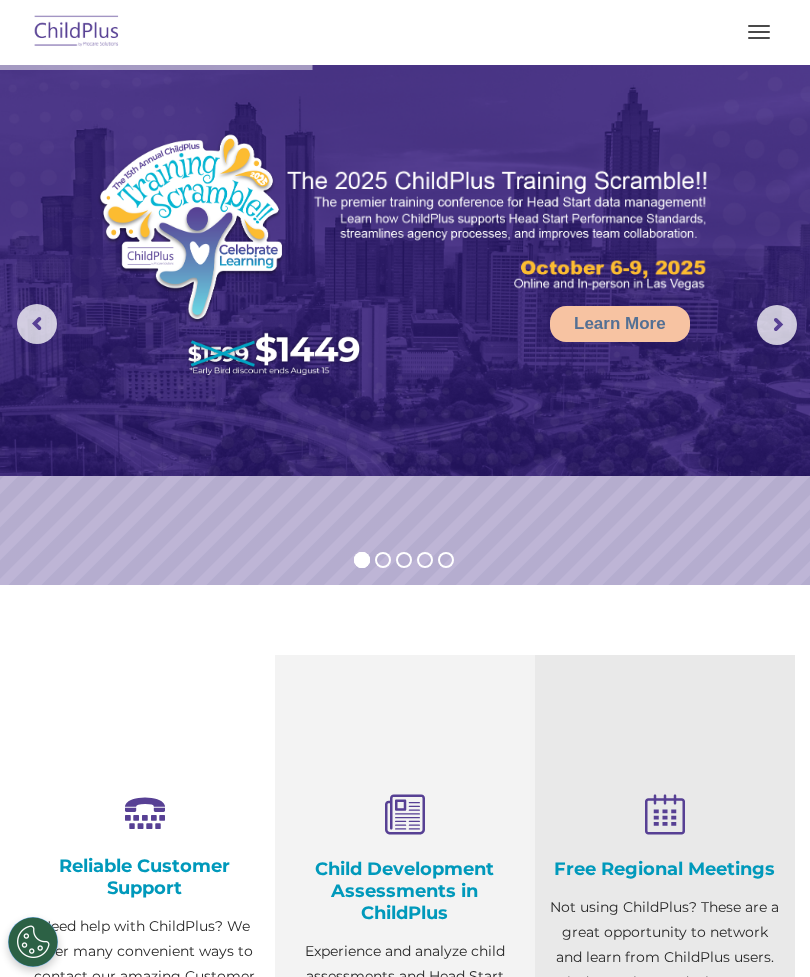click at bounding box center [77, 32] 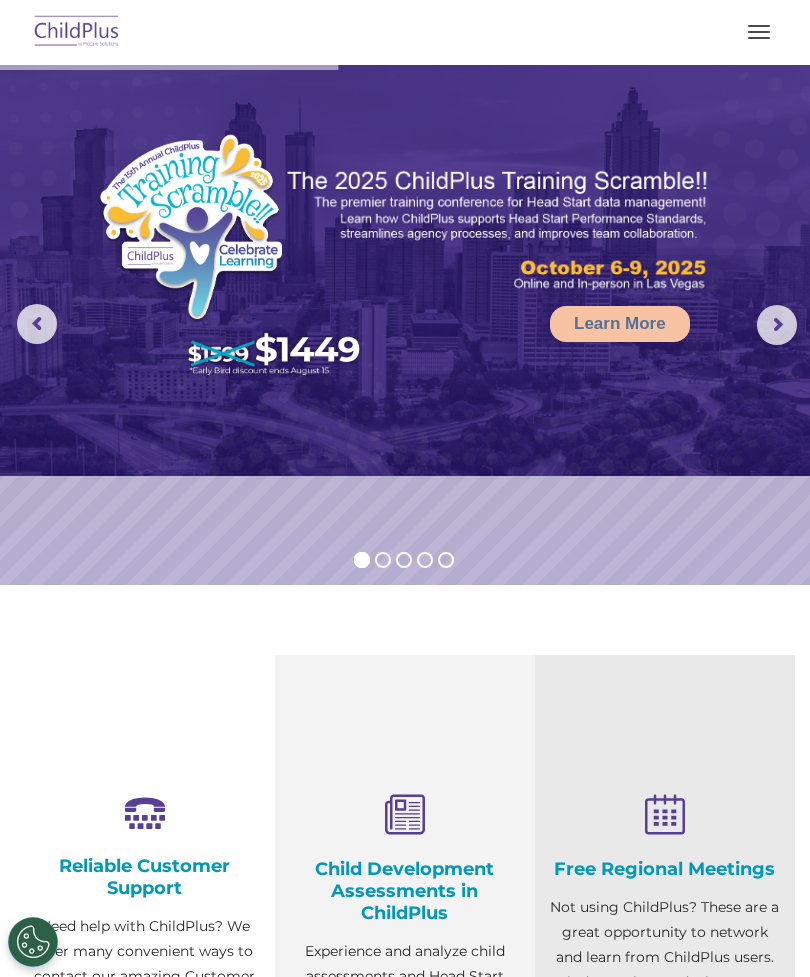 click at bounding box center [77, 32] 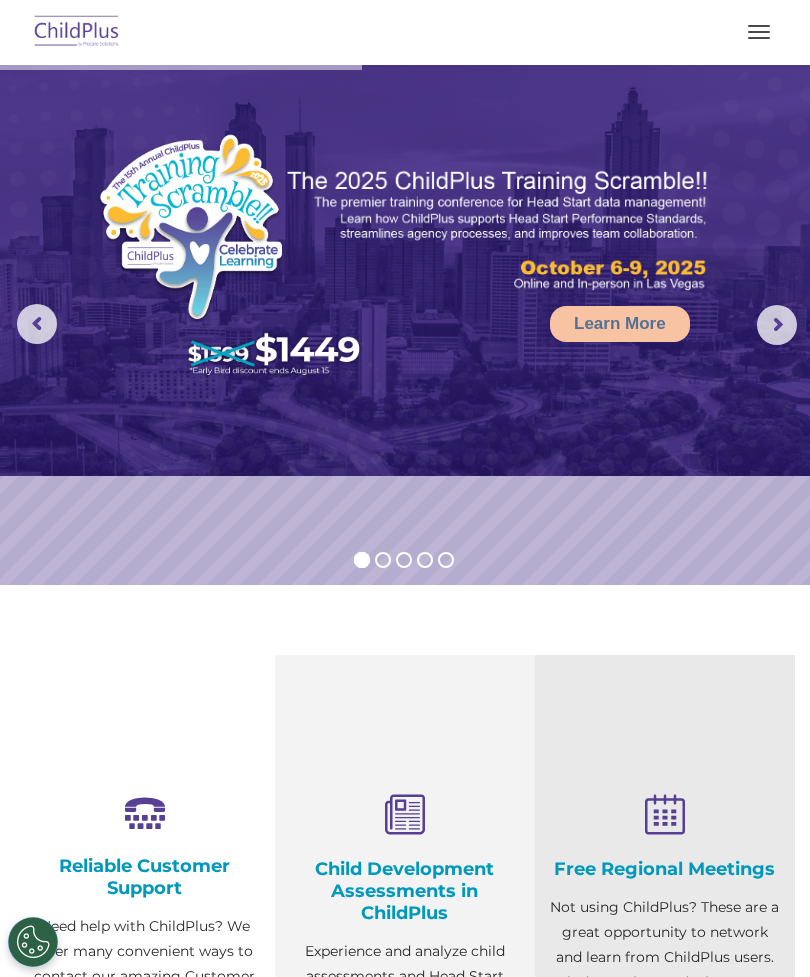 click at bounding box center [77, 32] 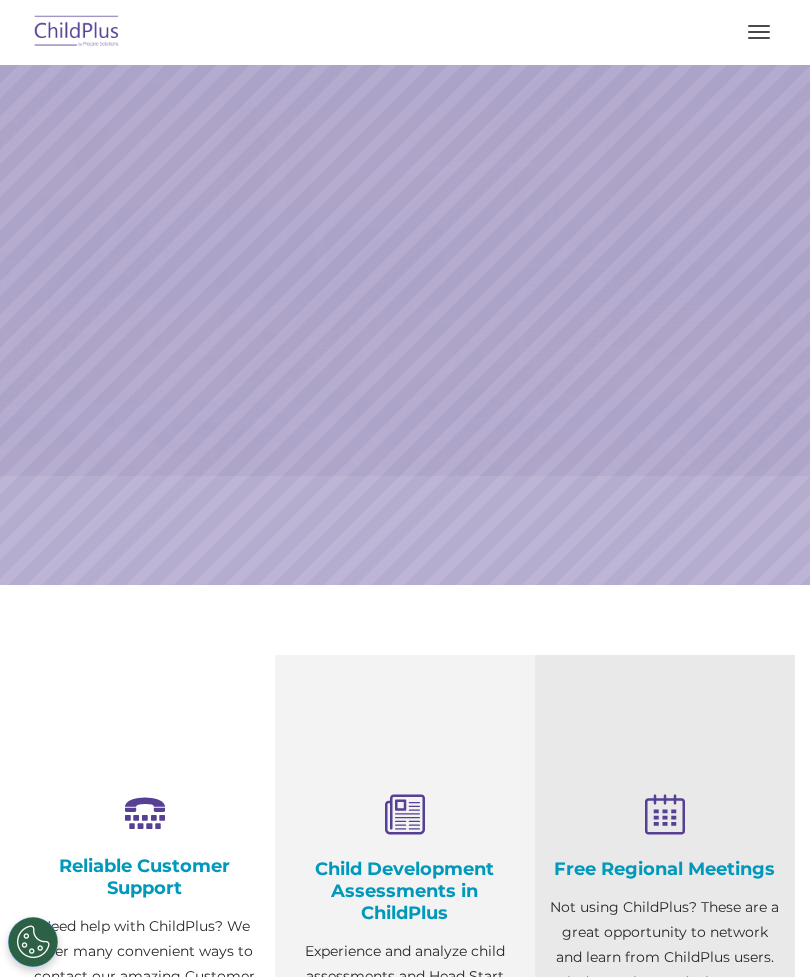 scroll, scrollTop: 0, scrollLeft: 0, axis: both 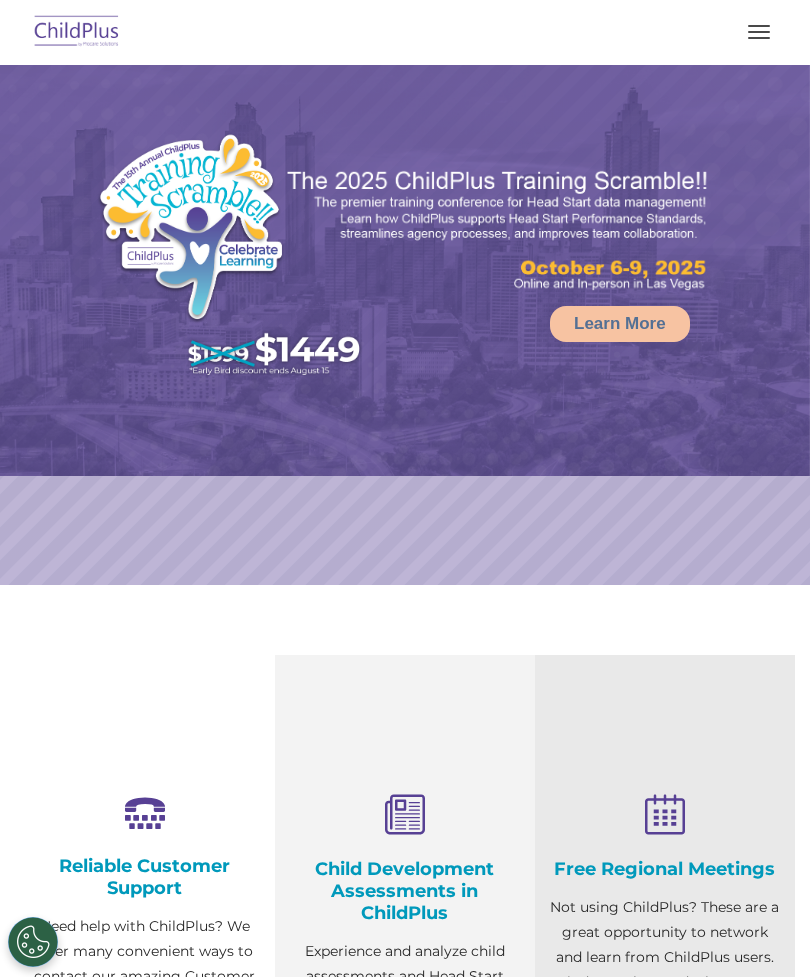 select on "MEDIUM" 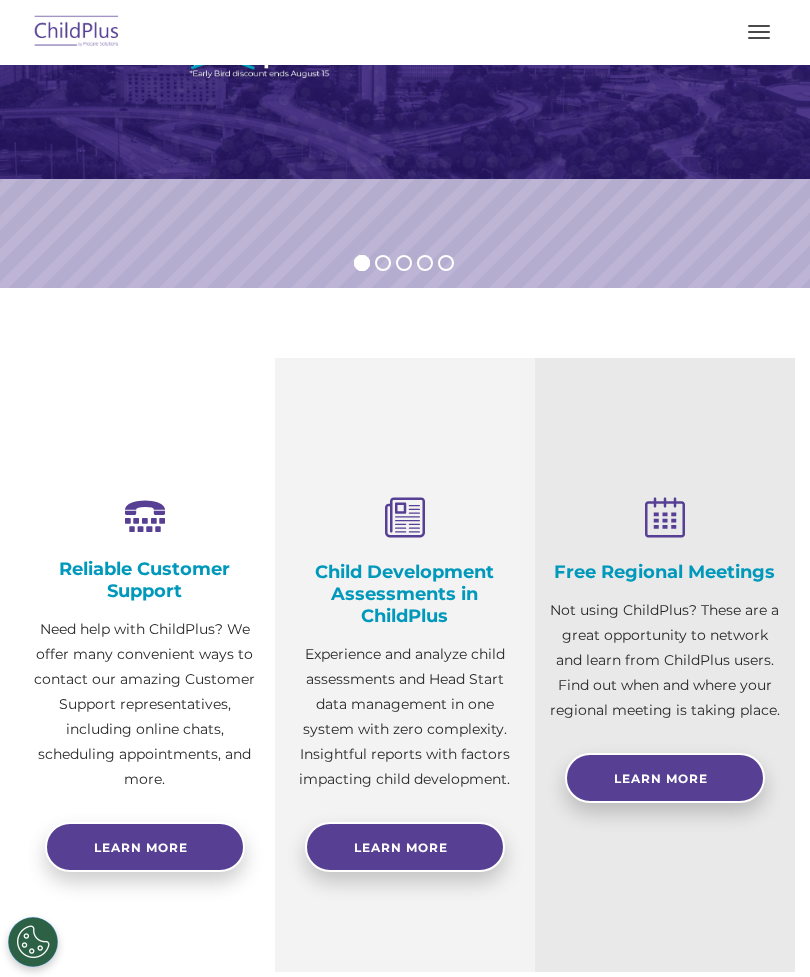 scroll, scrollTop: 0, scrollLeft: 0, axis: both 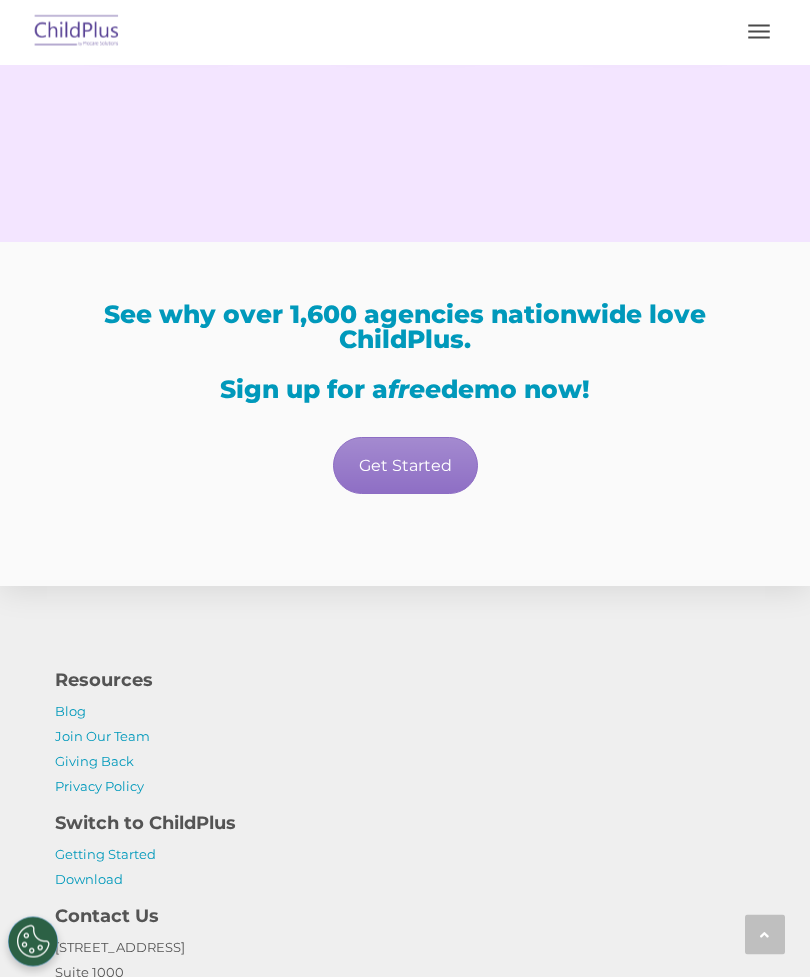 click on "Get Started" at bounding box center (405, 466) 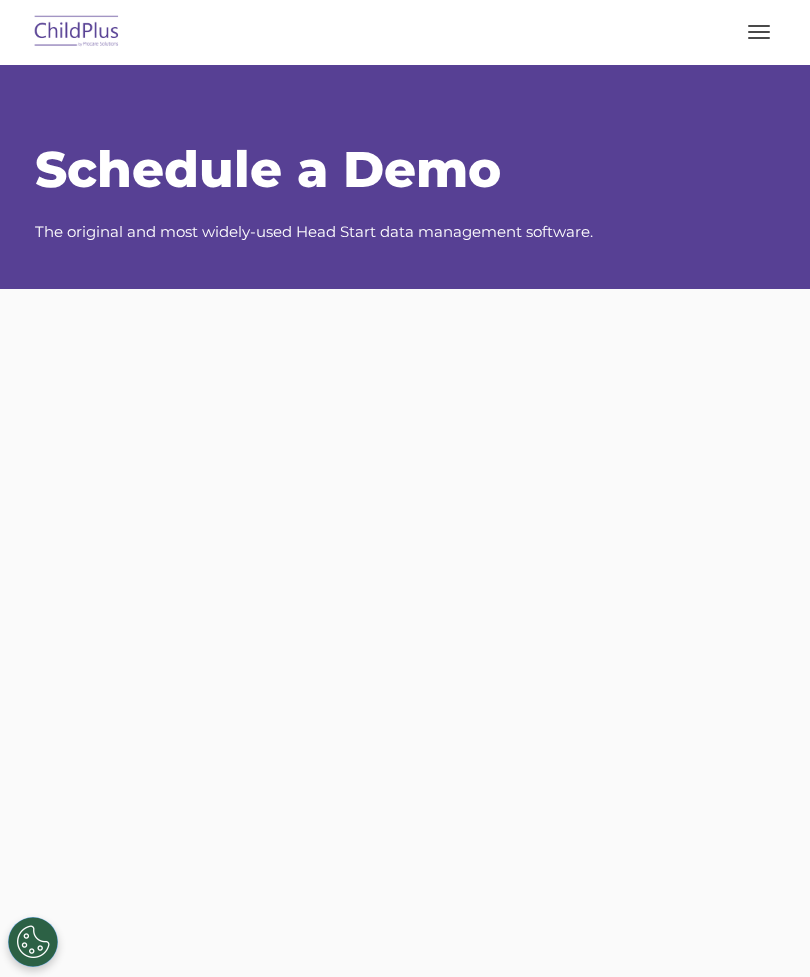 scroll, scrollTop: 0, scrollLeft: 0, axis: both 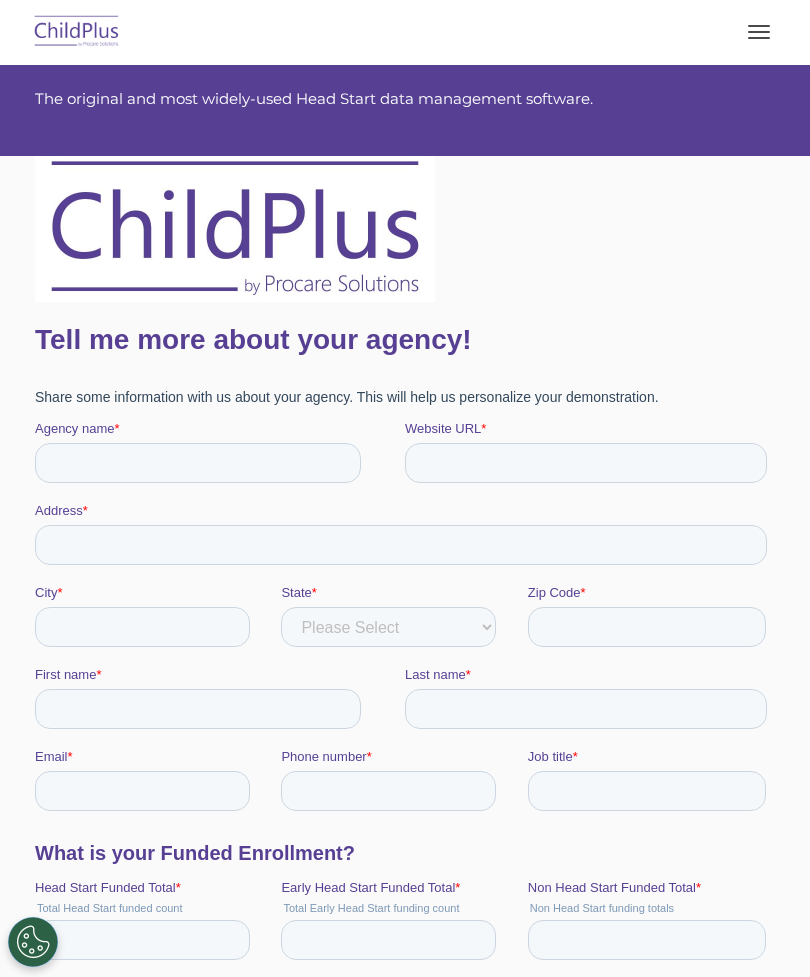 click at bounding box center (759, 32) 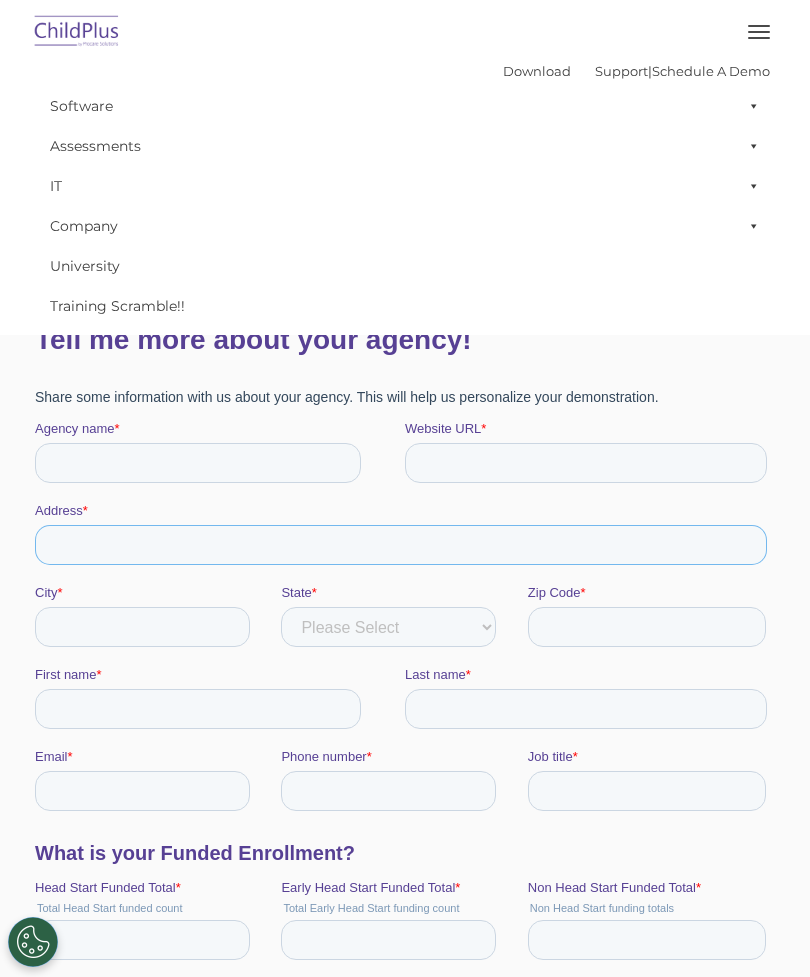 click on "Address *" at bounding box center (401, 545) 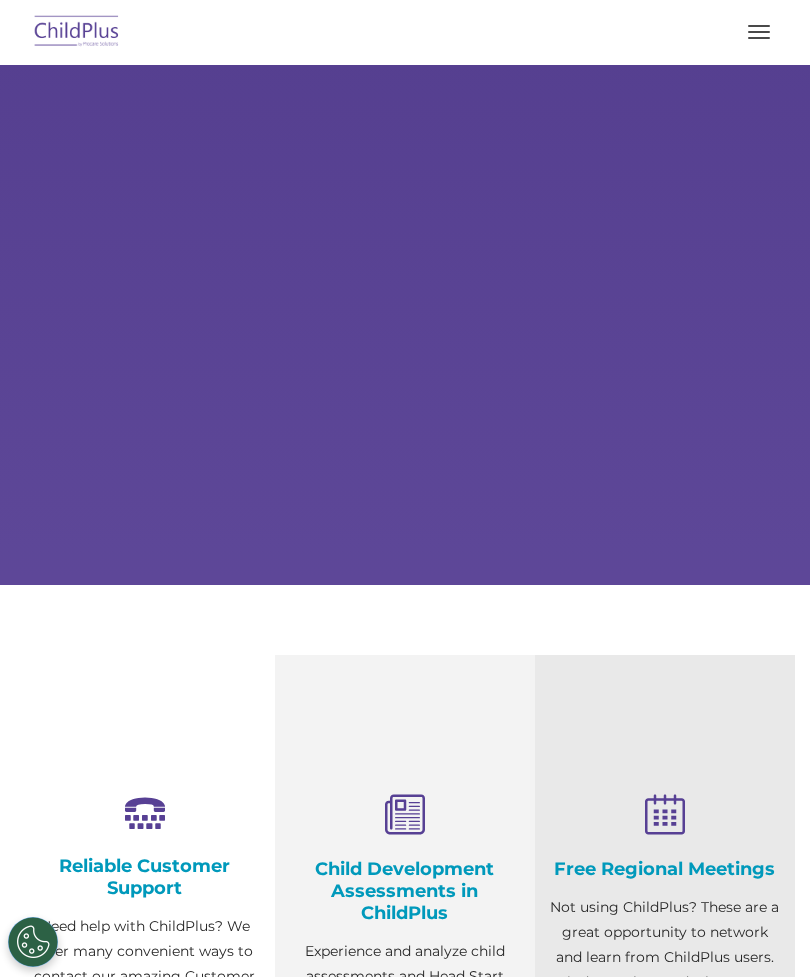 scroll, scrollTop: 0, scrollLeft: 0, axis: both 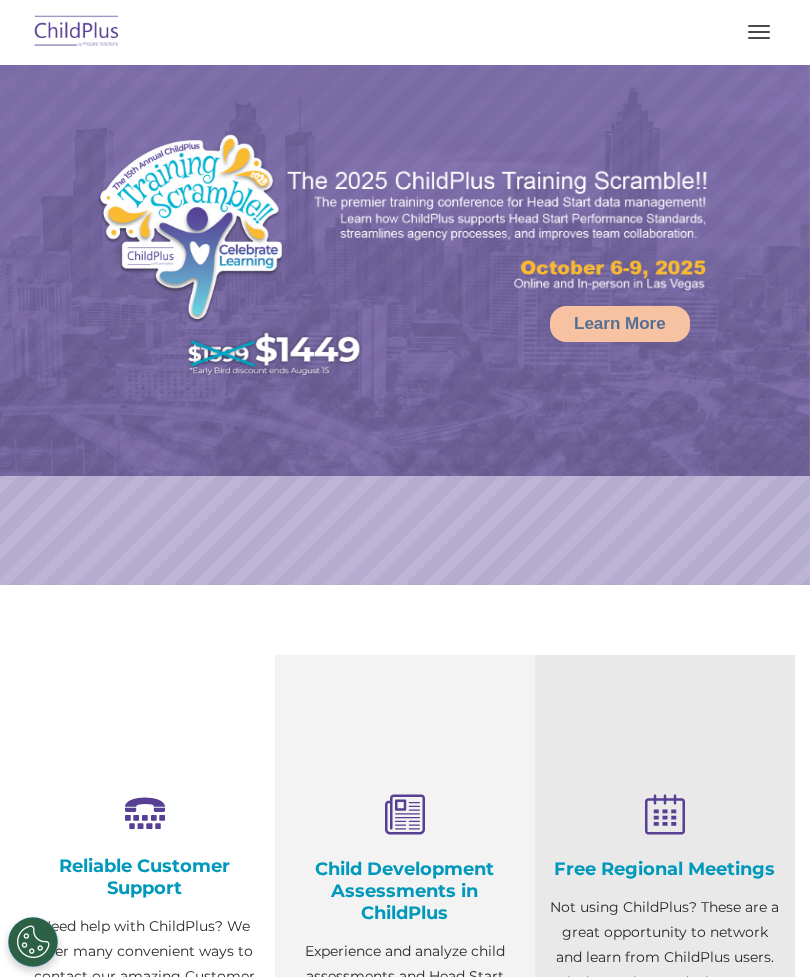 select on "MEDIUM" 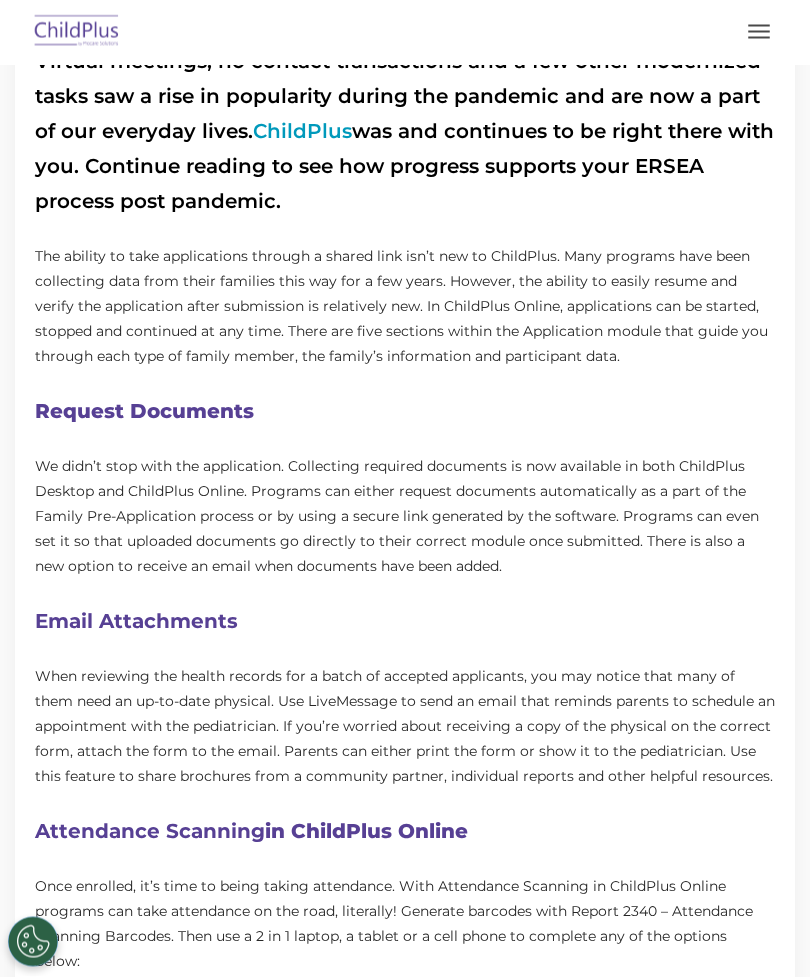 scroll, scrollTop: 1054, scrollLeft: 0, axis: vertical 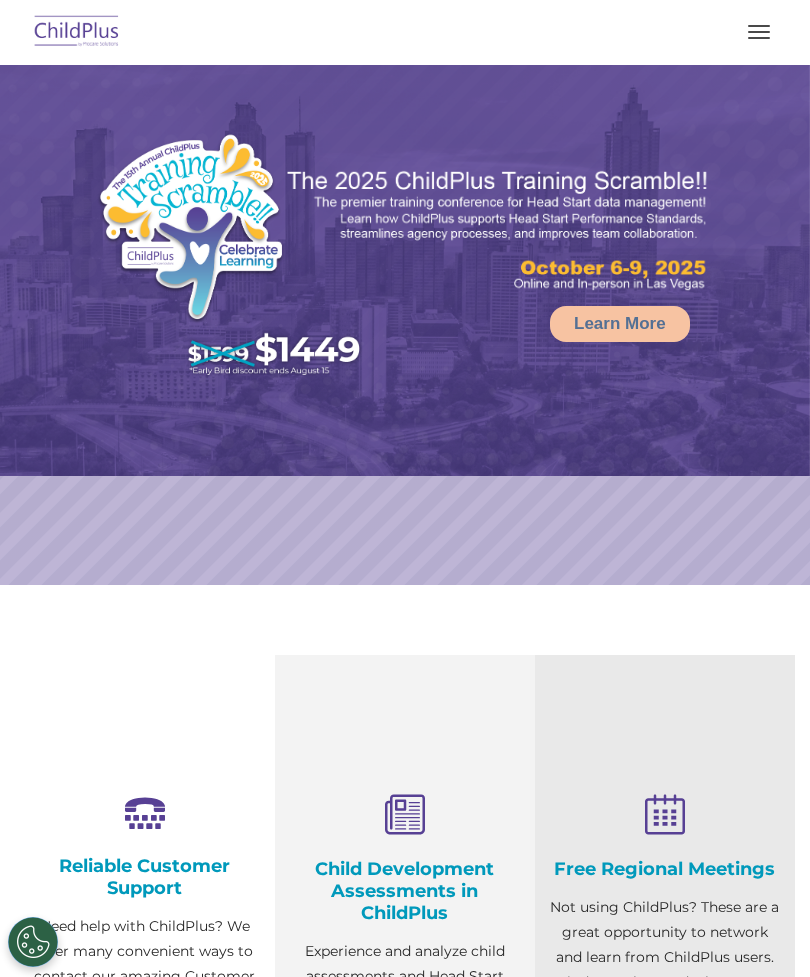 select on "MEDIUM" 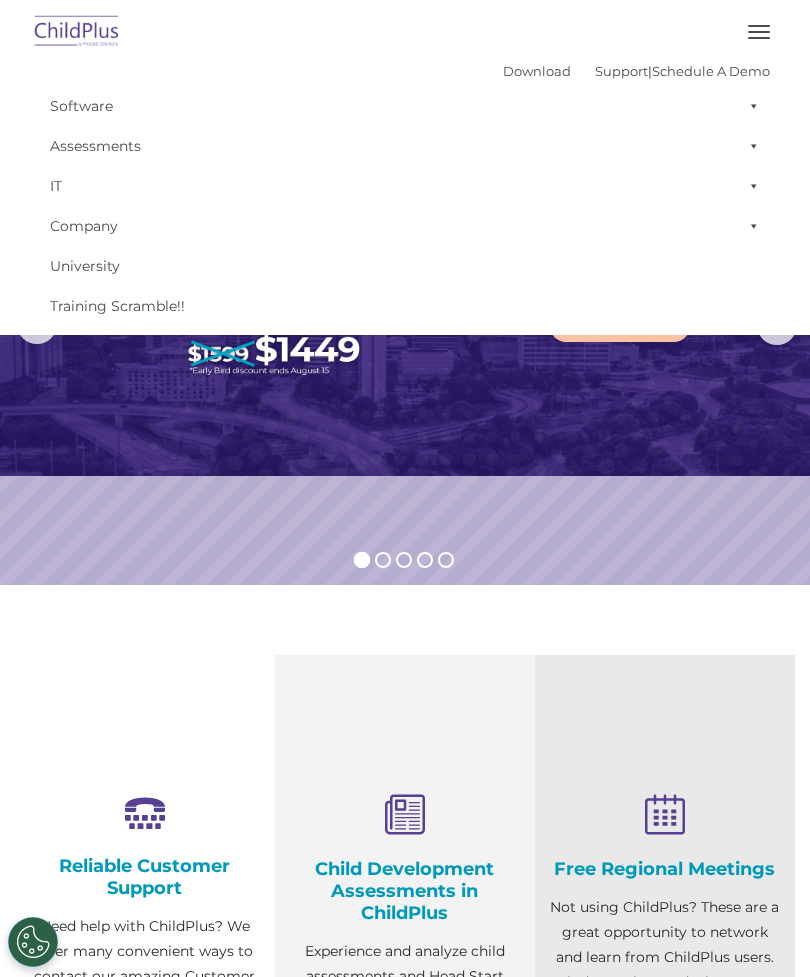 click at bounding box center [750, 106] 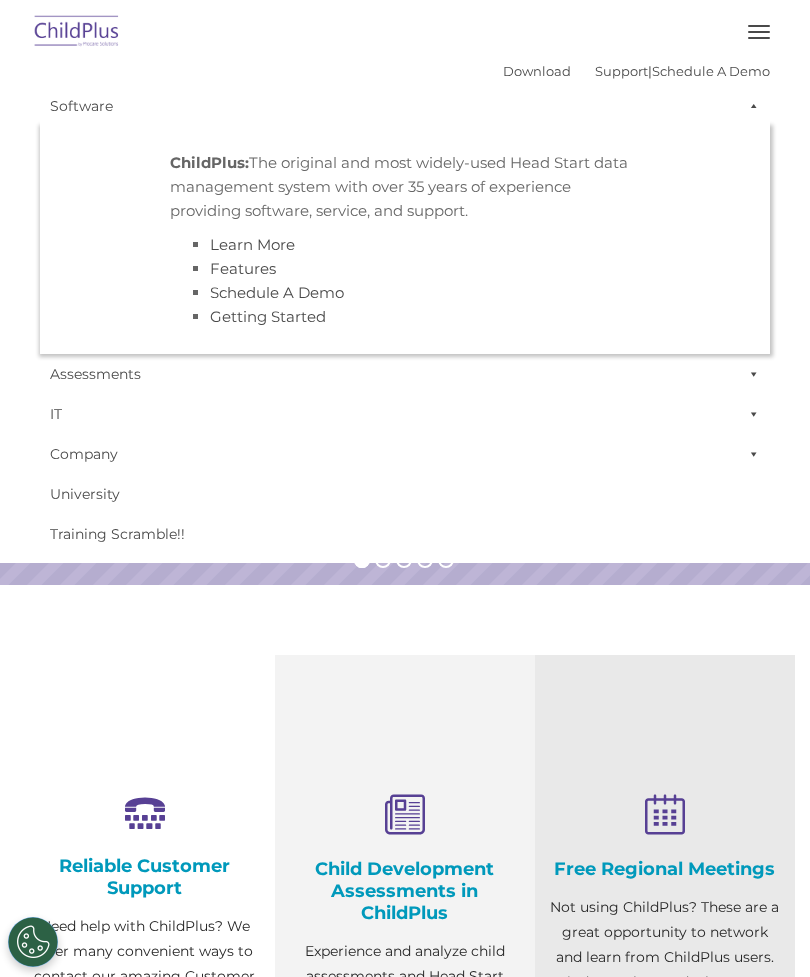 click at bounding box center (750, 106) 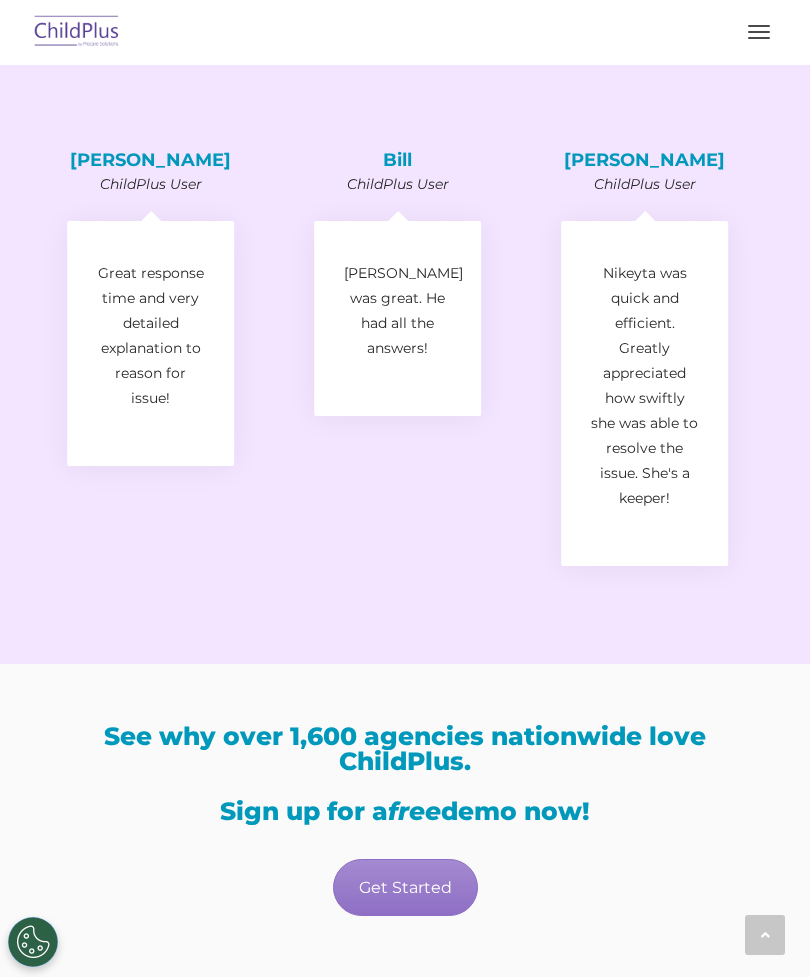 scroll, scrollTop: 3192, scrollLeft: 0, axis: vertical 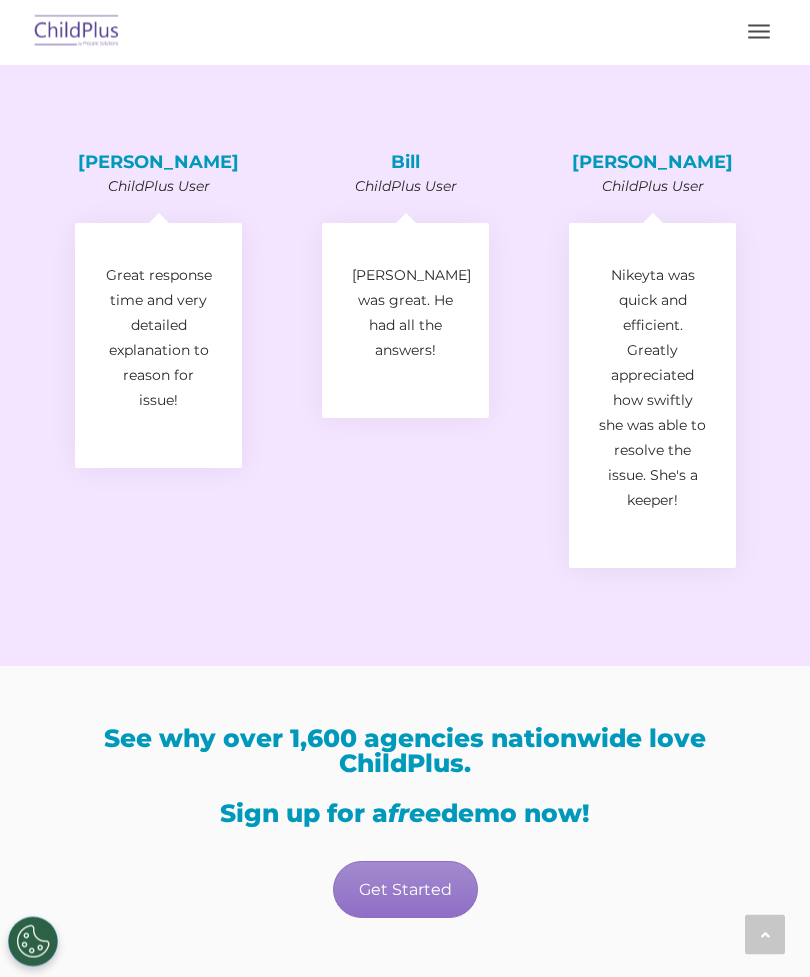 click on "Victor was great. He had all the answers!" at bounding box center [405, 314] 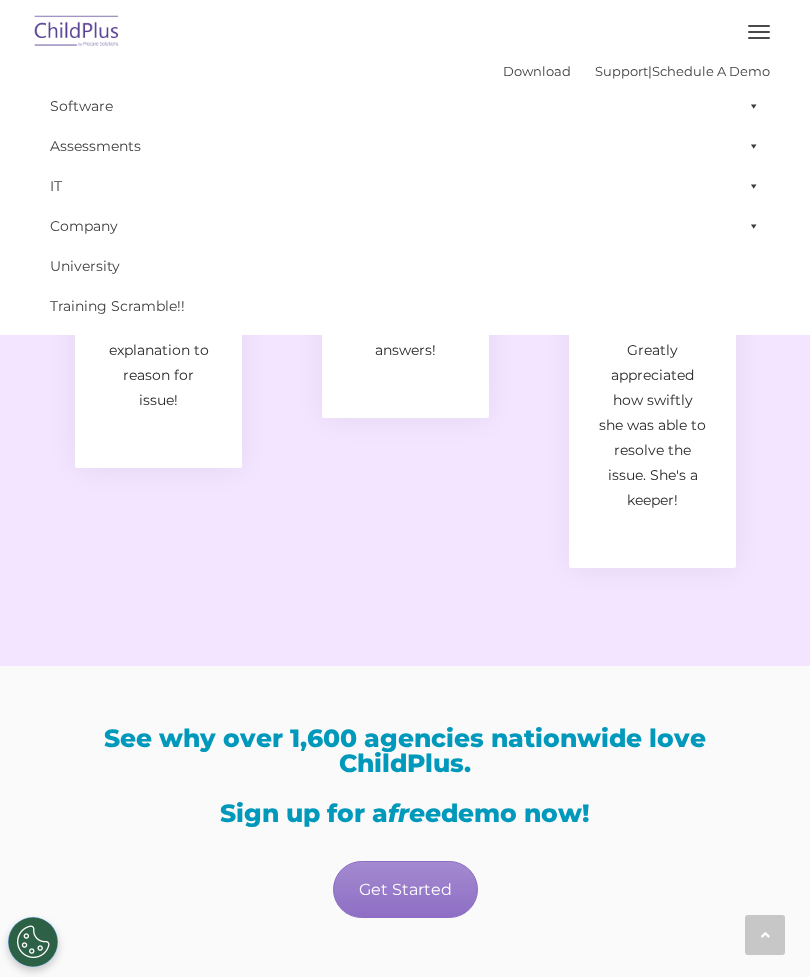click on "Get Started" at bounding box center (405, 889) 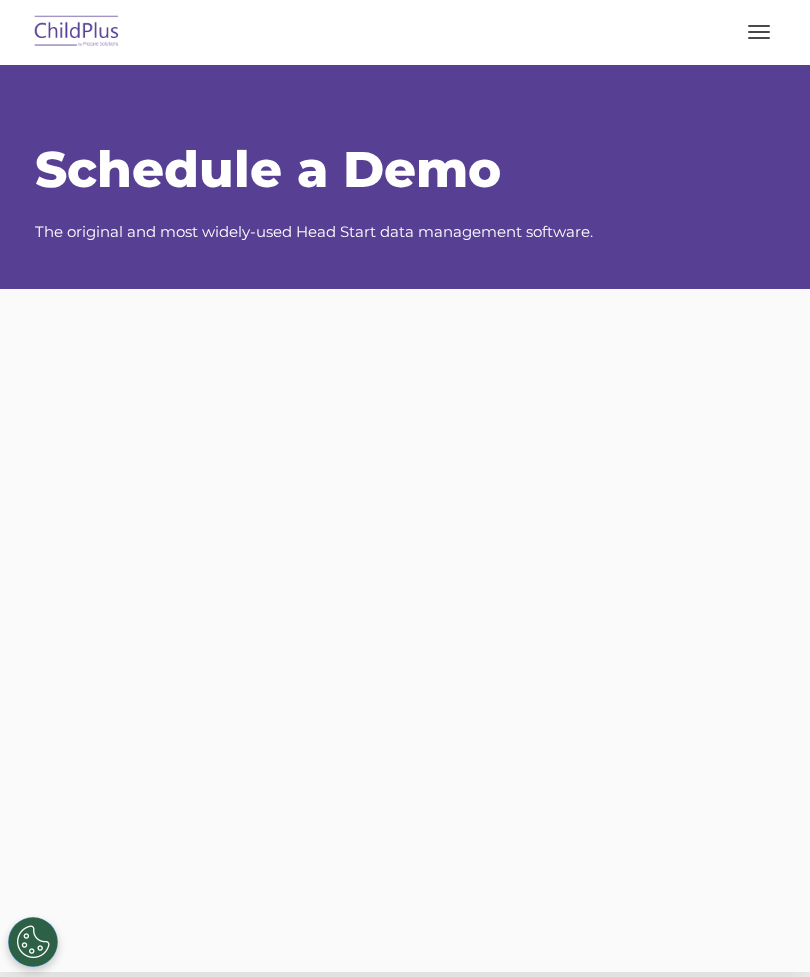scroll, scrollTop: 0, scrollLeft: 0, axis: both 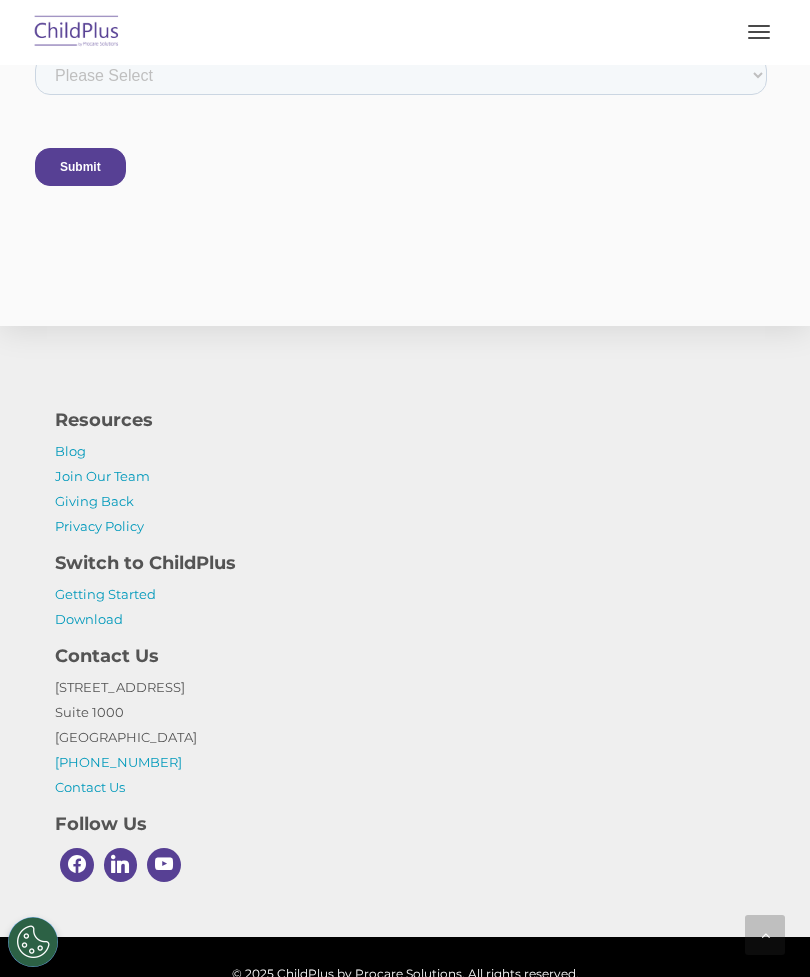 click on "Getting Started" at bounding box center [105, 594] 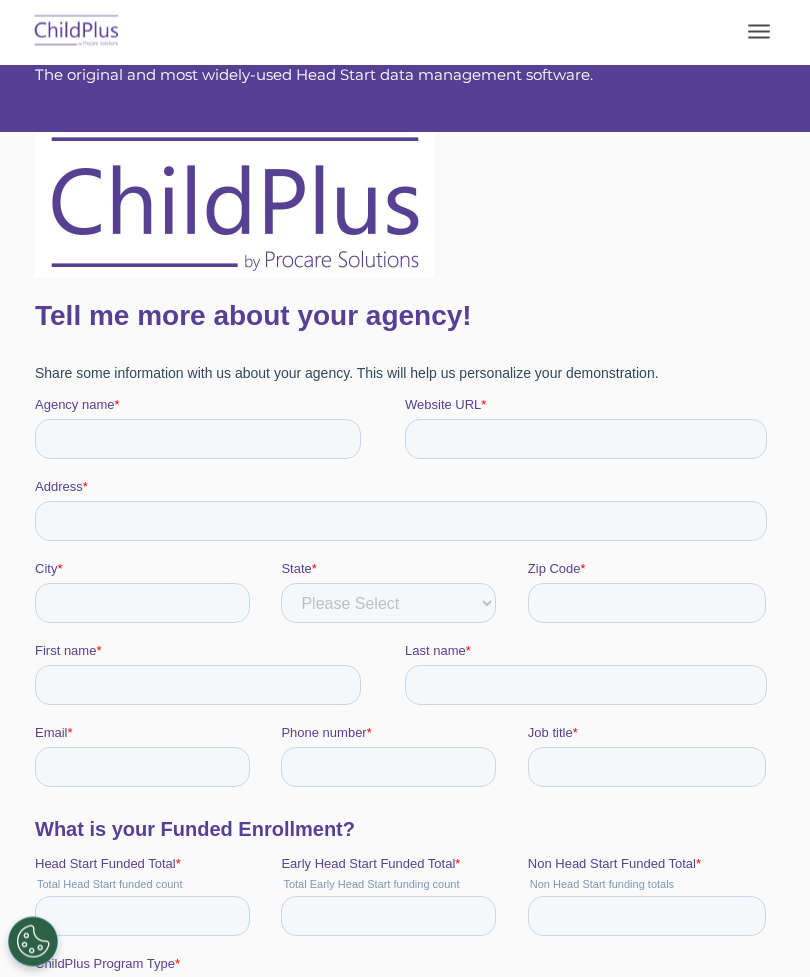 scroll, scrollTop: 0, scrollLeft: 0, axis: both 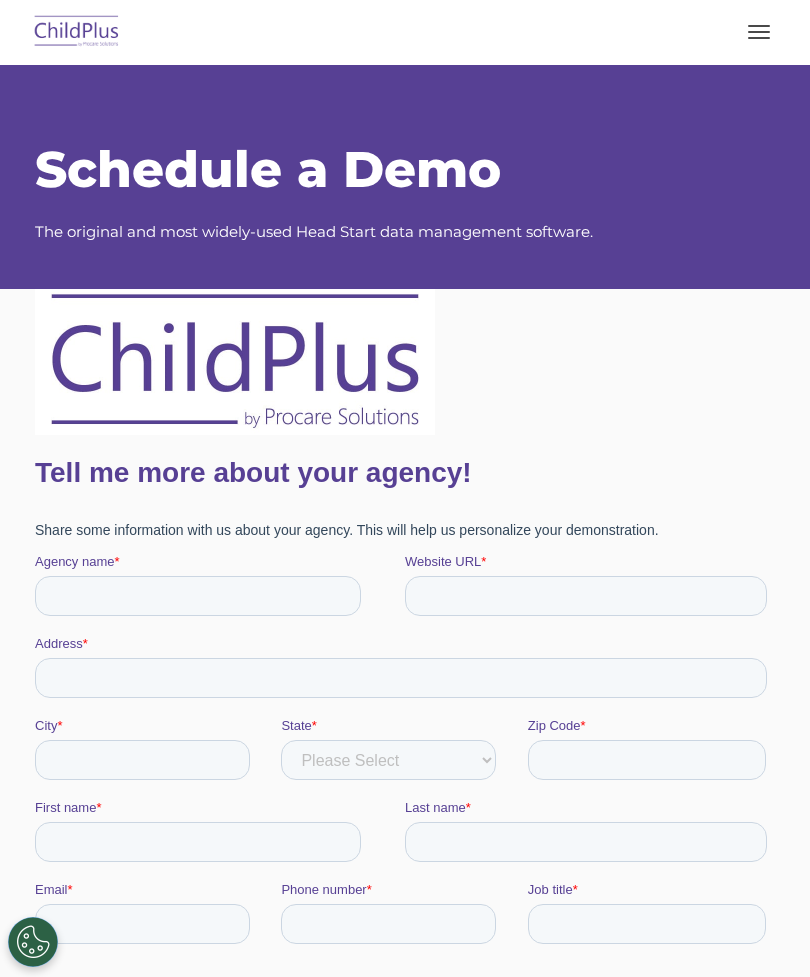 click at bounding box center (759, 32) 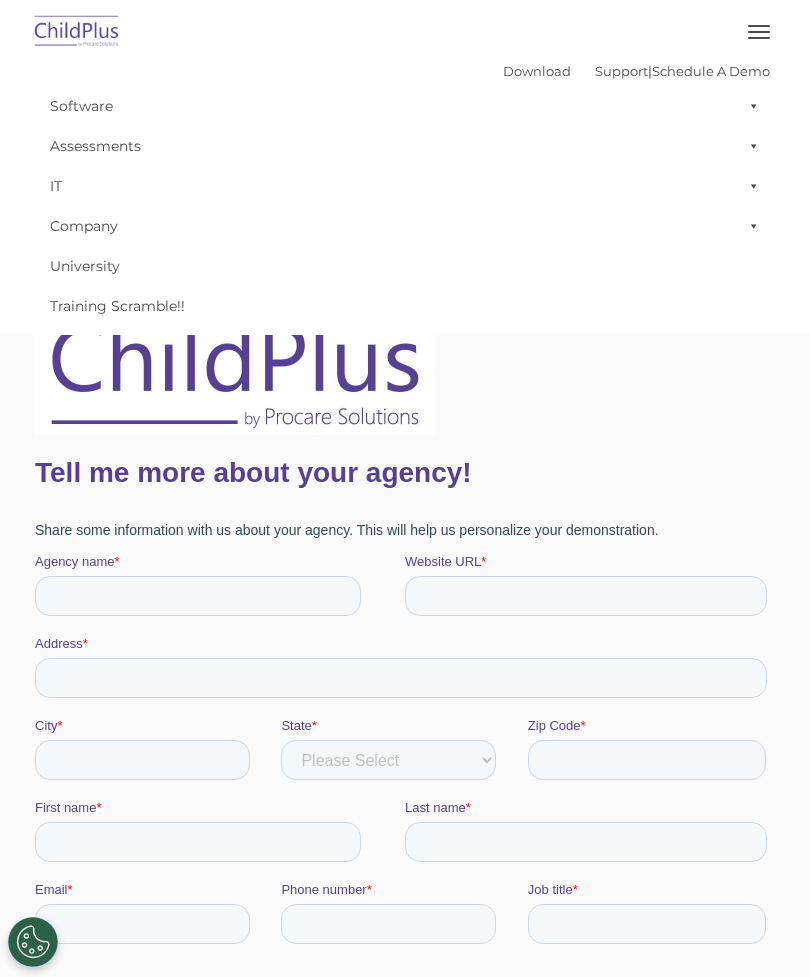 click at bounding box center [77, 32] 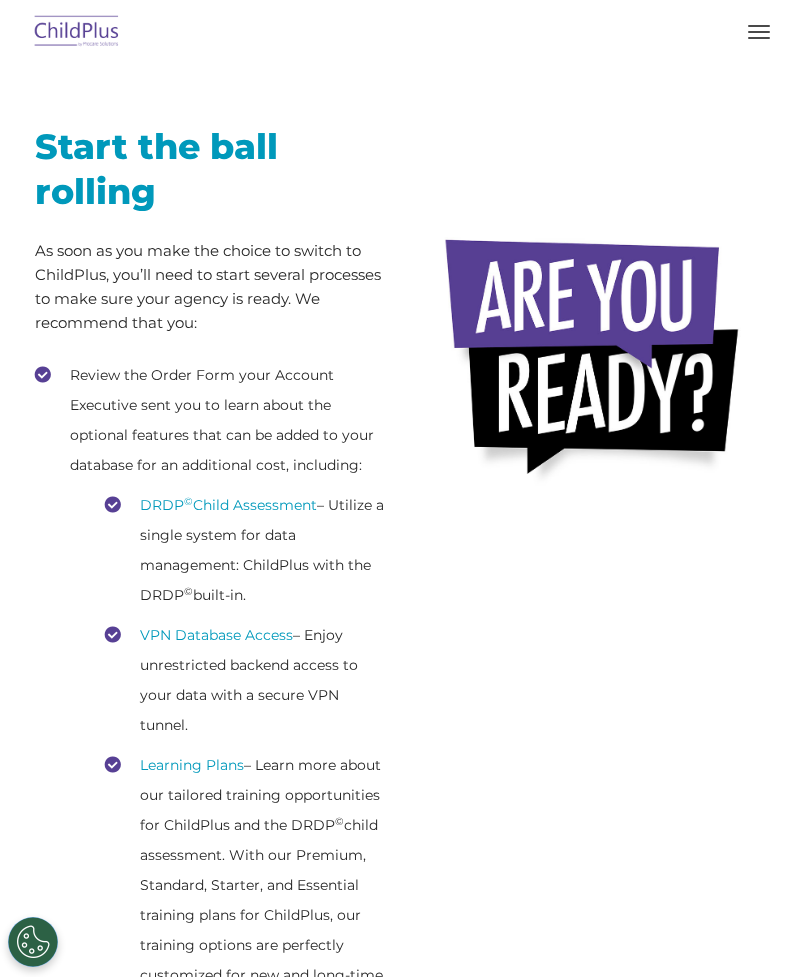 scroll, scrollTop: 268, scrollLeft: 0, axis: vertical 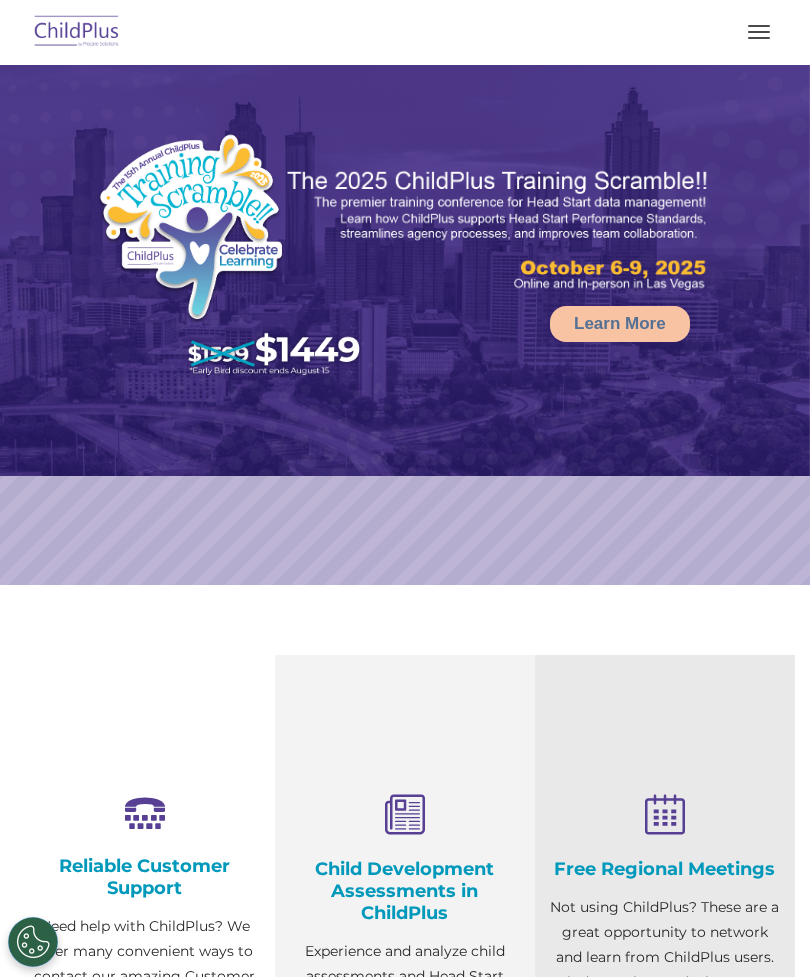 select on "MEDIUM" 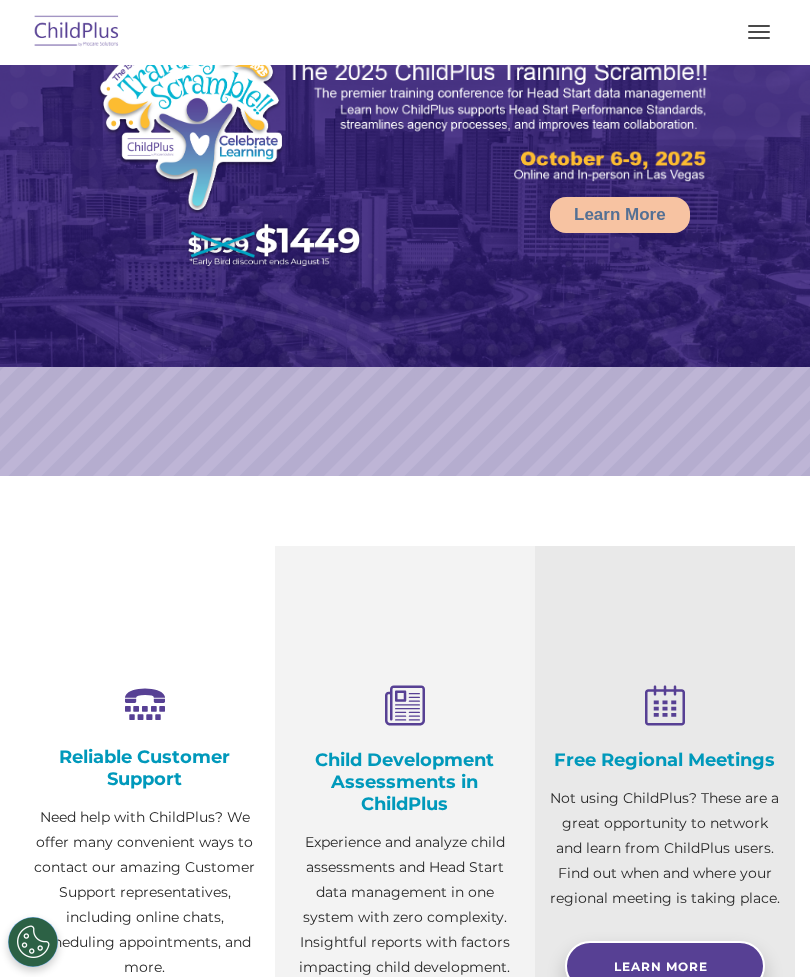 scroll, scrollTop: 509, scrollLeft: 0, axis: vertical 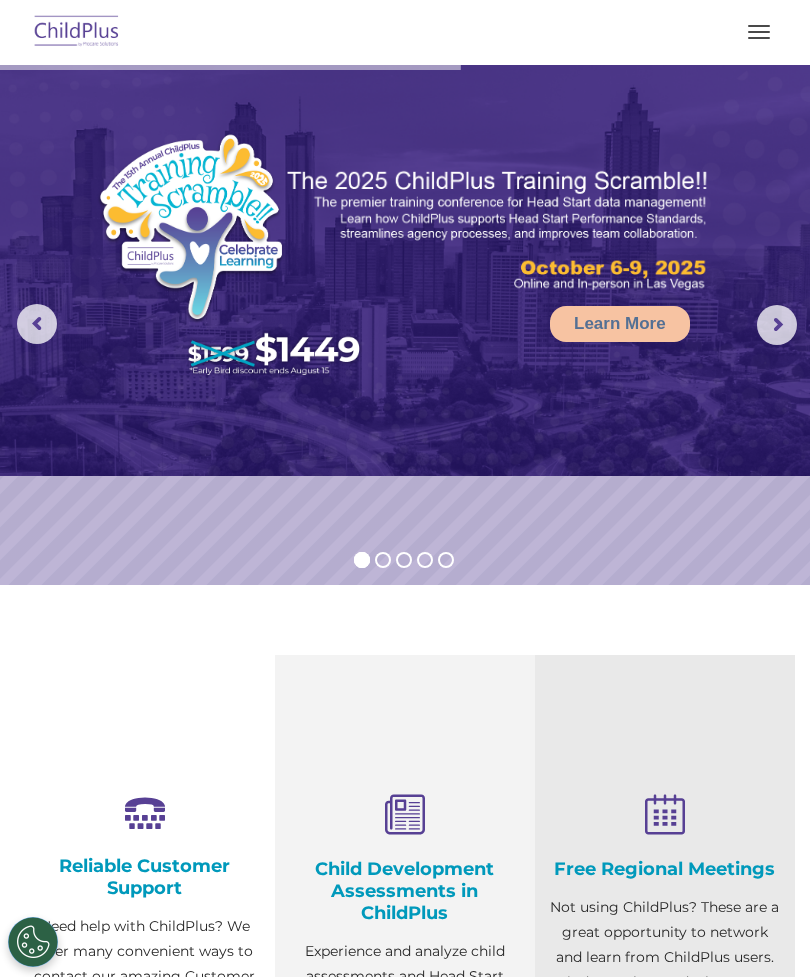 click at bounding box center (405, 32) 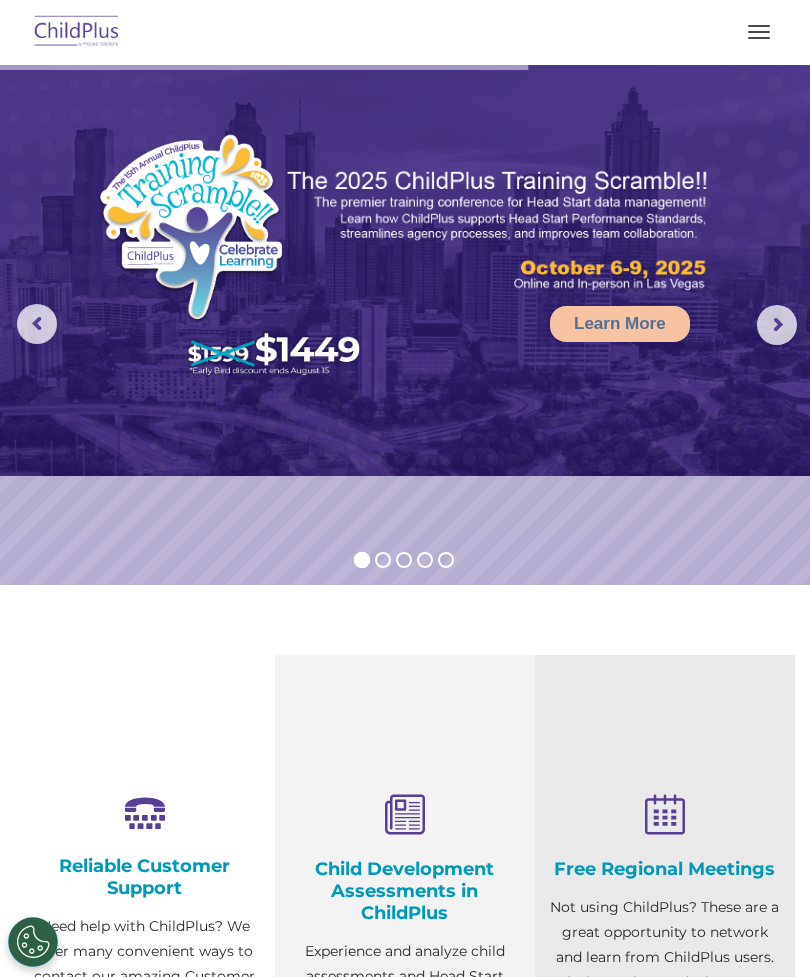 click at bounding box center [759, 32] 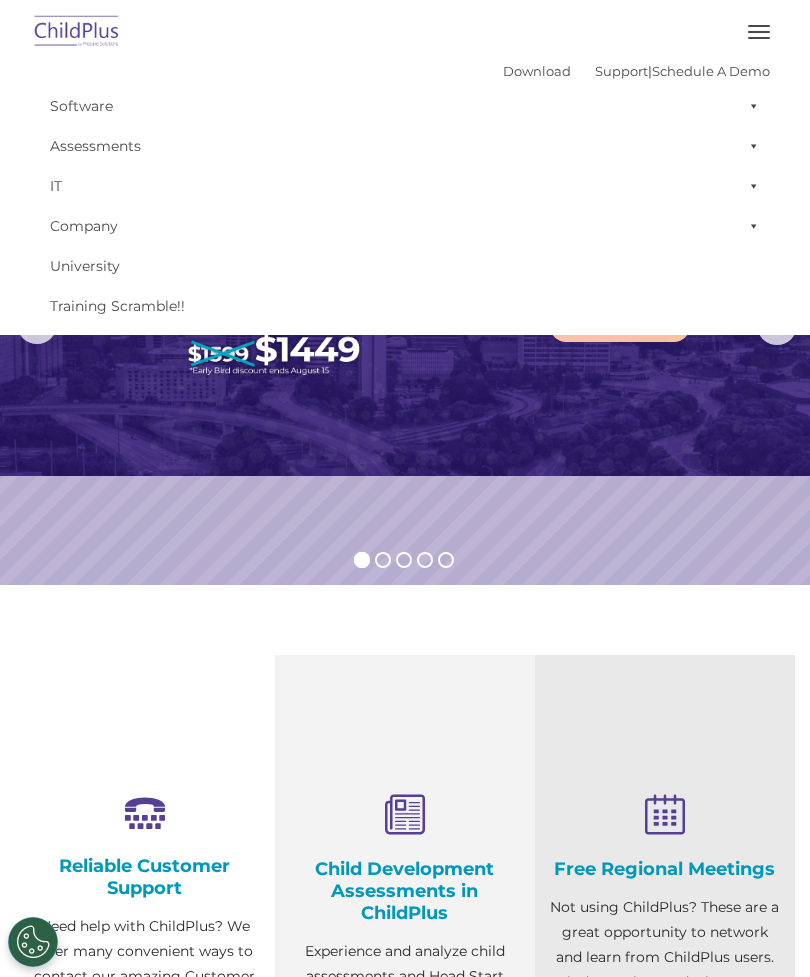 click on "Software" at bounding box center [405, 106] 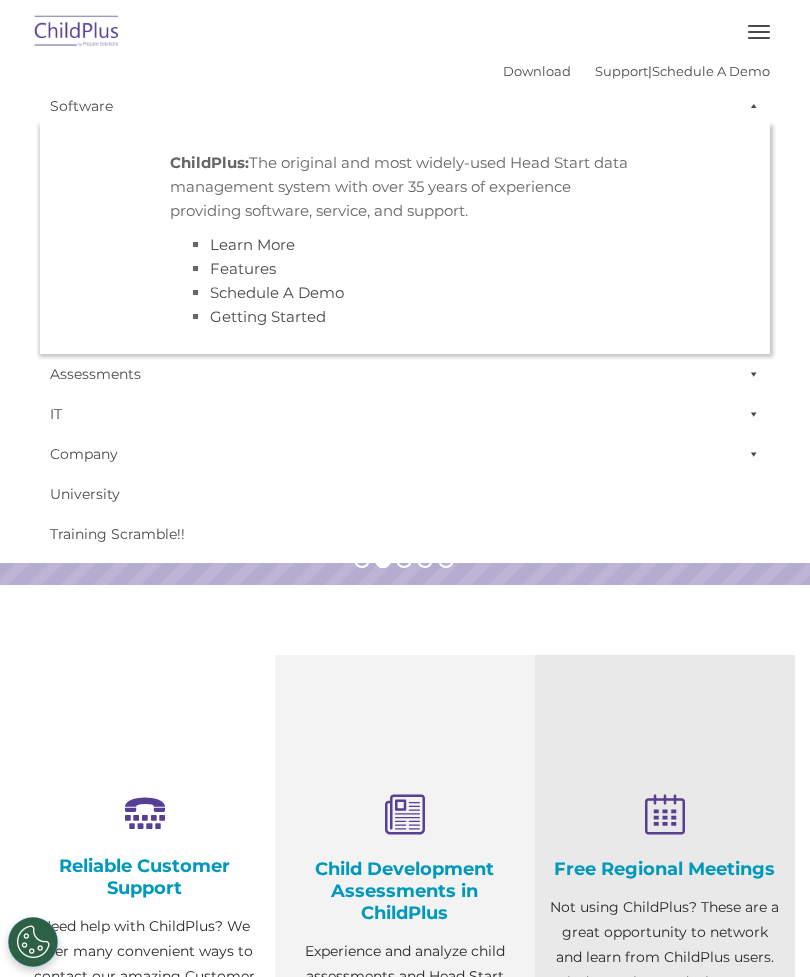 click on "Software" at bounding box center (405, 106) 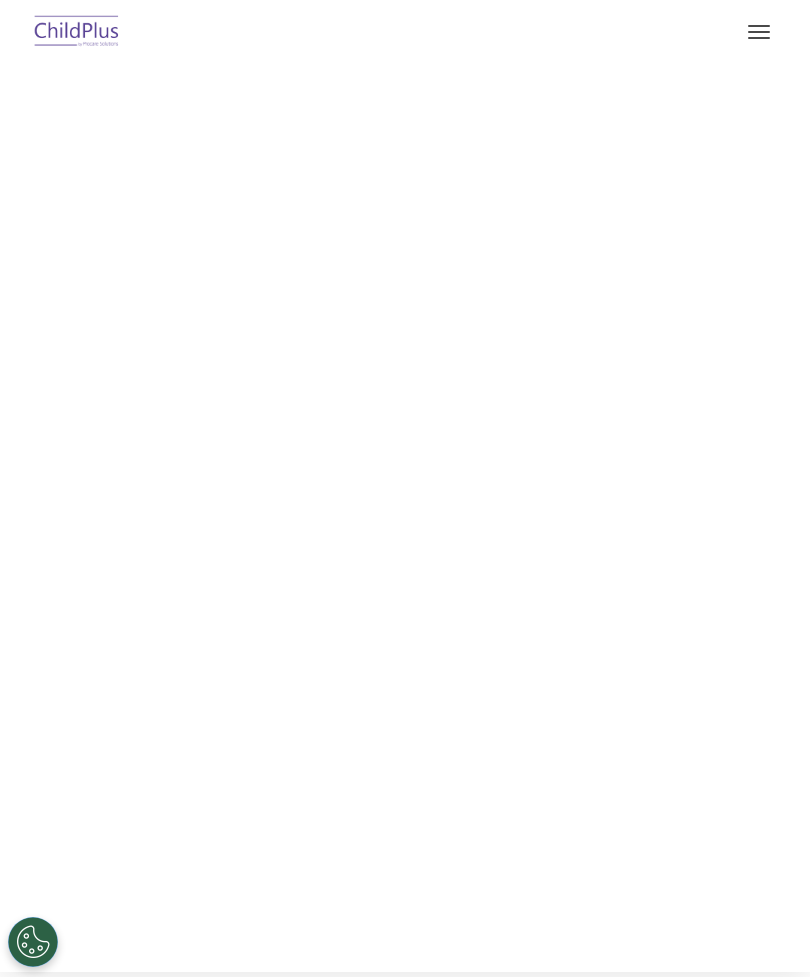 scroll, scrollTop: 0, scrollLeft: 0, axis: both 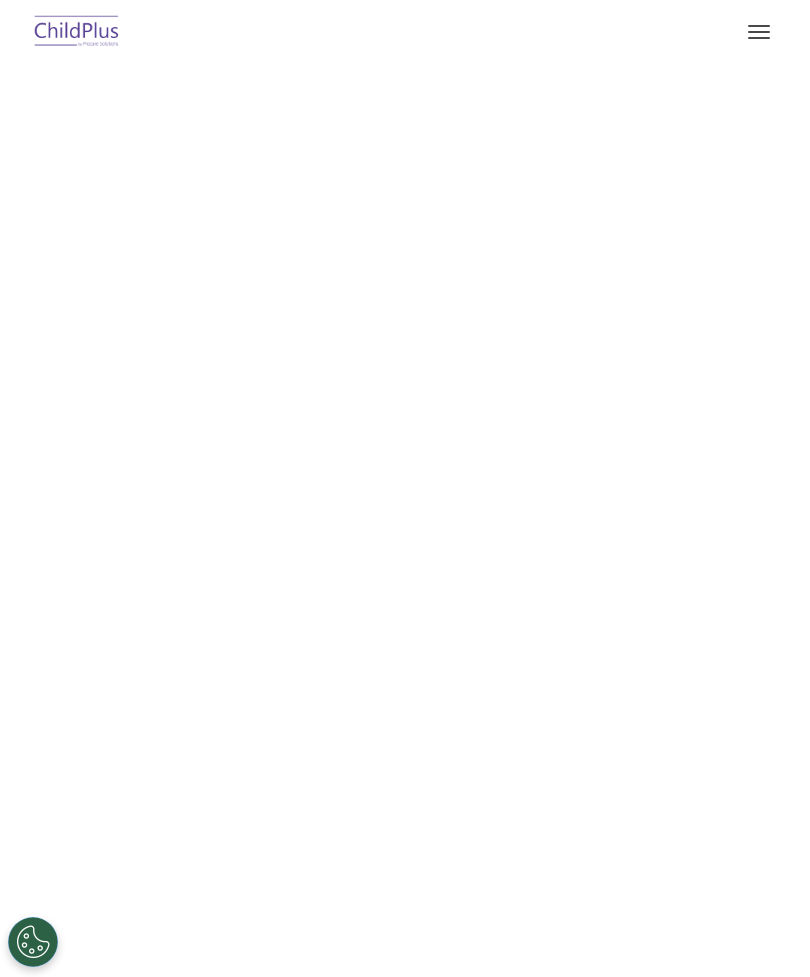 select on "MEDIUM" 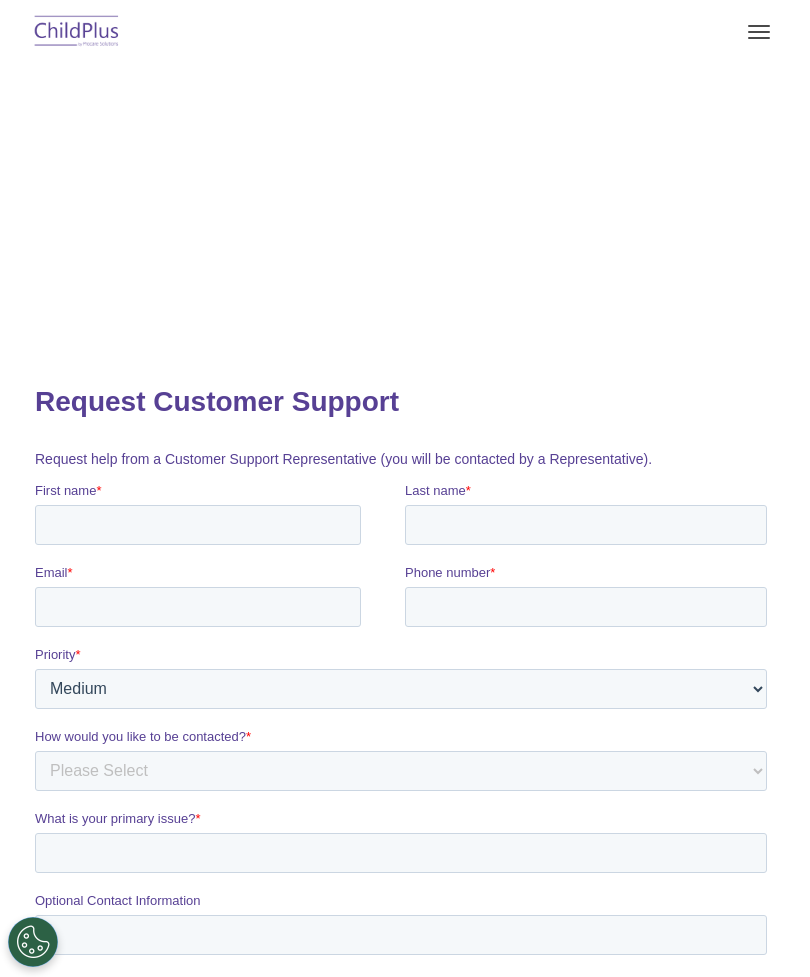 scroll, scrollTop: 0, scrollLeft: 0, axis: both 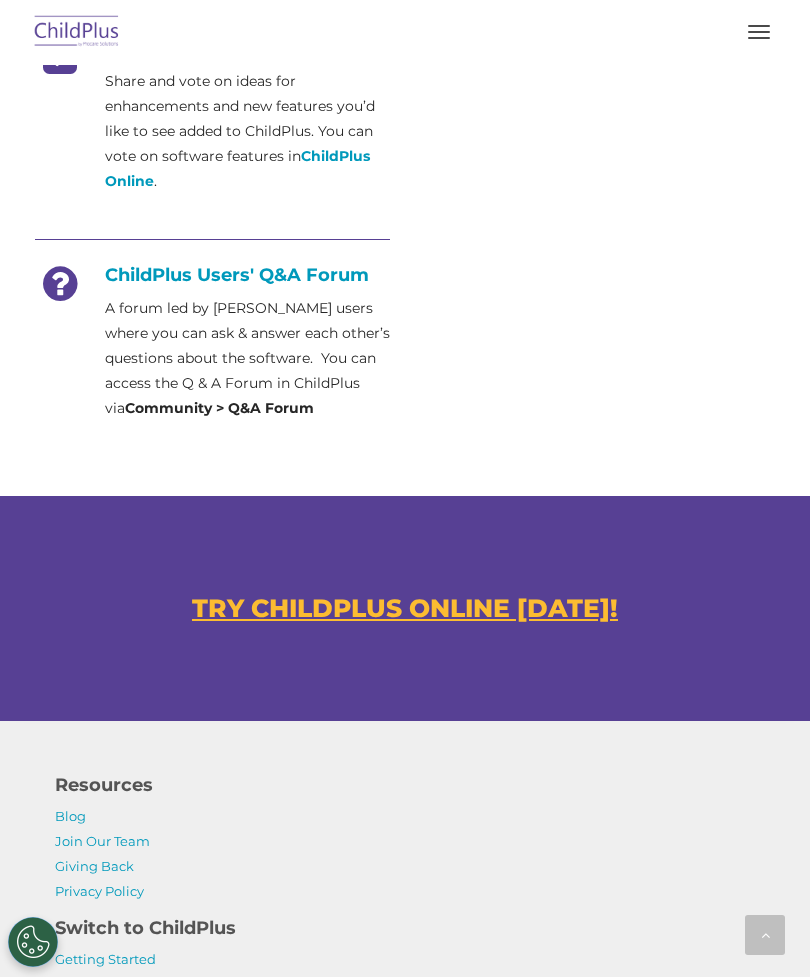 click on "TRY CHILDPLUS ONLINE [DATE]!" at bounding box center (405, 608) 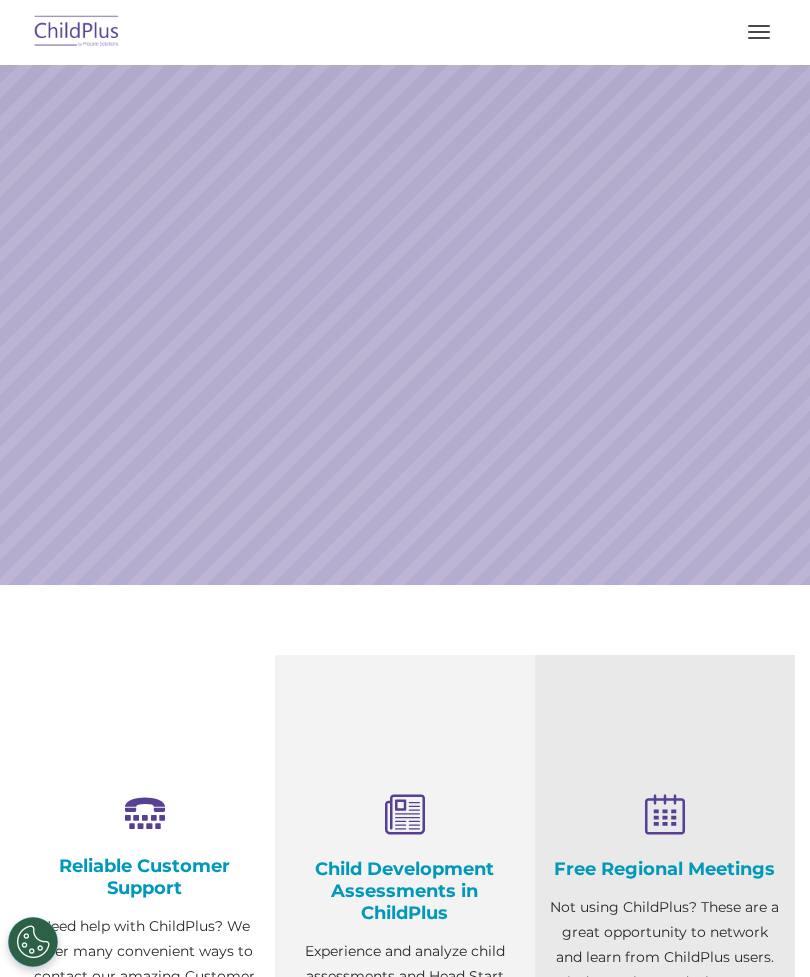 scroll, scrollTop: 0, scrollLeft: 0, axis: both 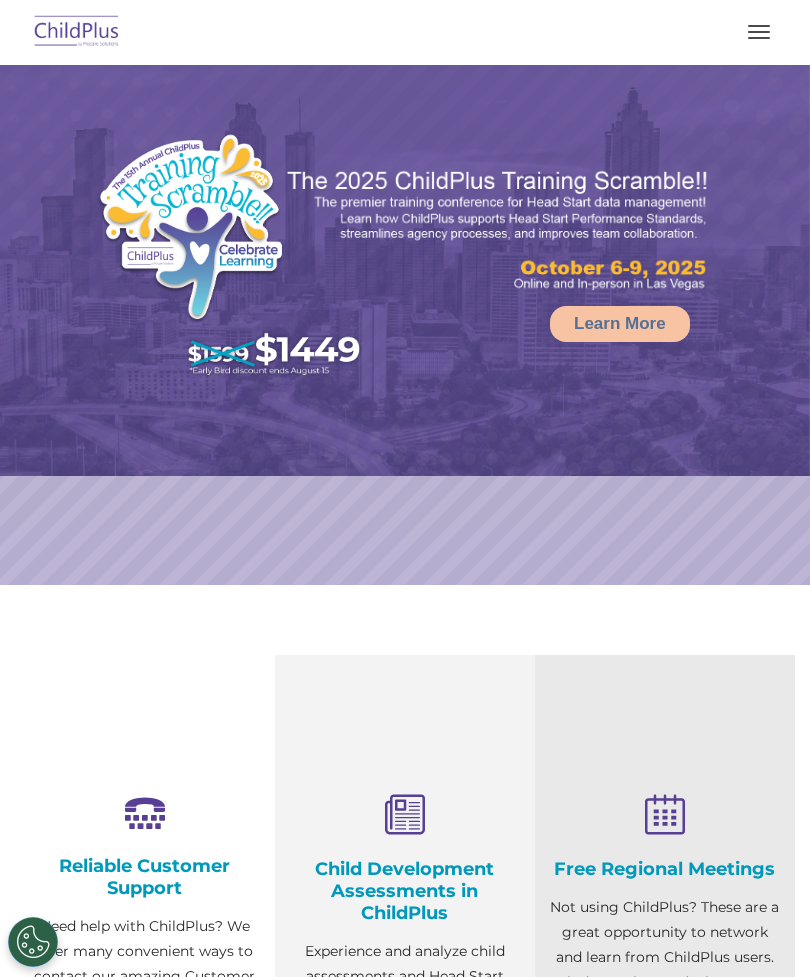 select on "MEDIUM" 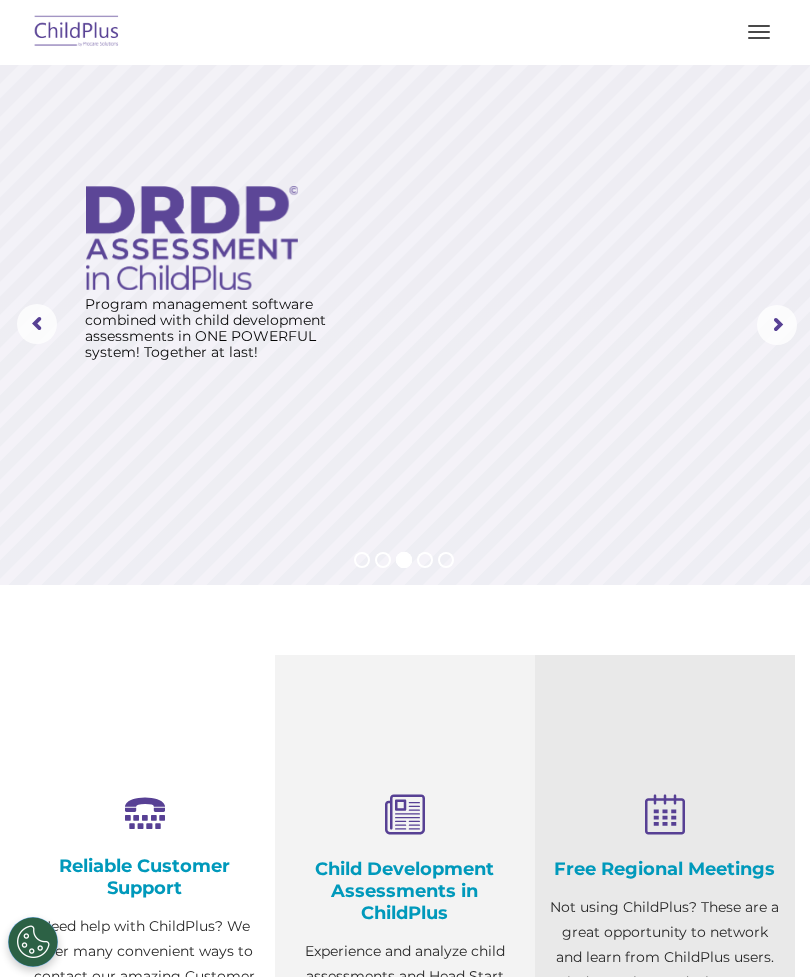 scroll, scrollTop: 0, scrollLeft: 0, axis: both 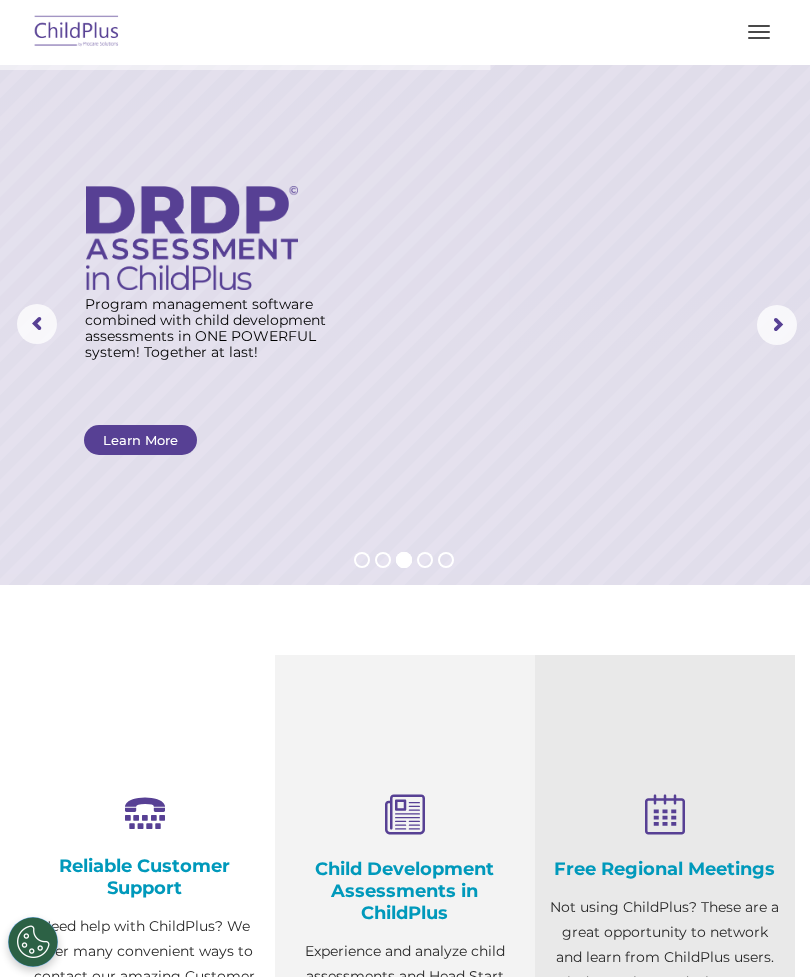 click on "Download          Support      |     Schedule A Demo

MENU MENU Software
ChildPlus:  The original and most widely-used Head Start data management system with over 35 years of experience providing software, service, and support.
Learn More
Features
Schedule A Demo
Getting Started
Assessments
DRDP ©  in ChildPlus:
Learn More
DRDP Reports
Book a Discovery Call
Attend a Group Demo
DRDP FAQ" at bounding box center [405, 32] 